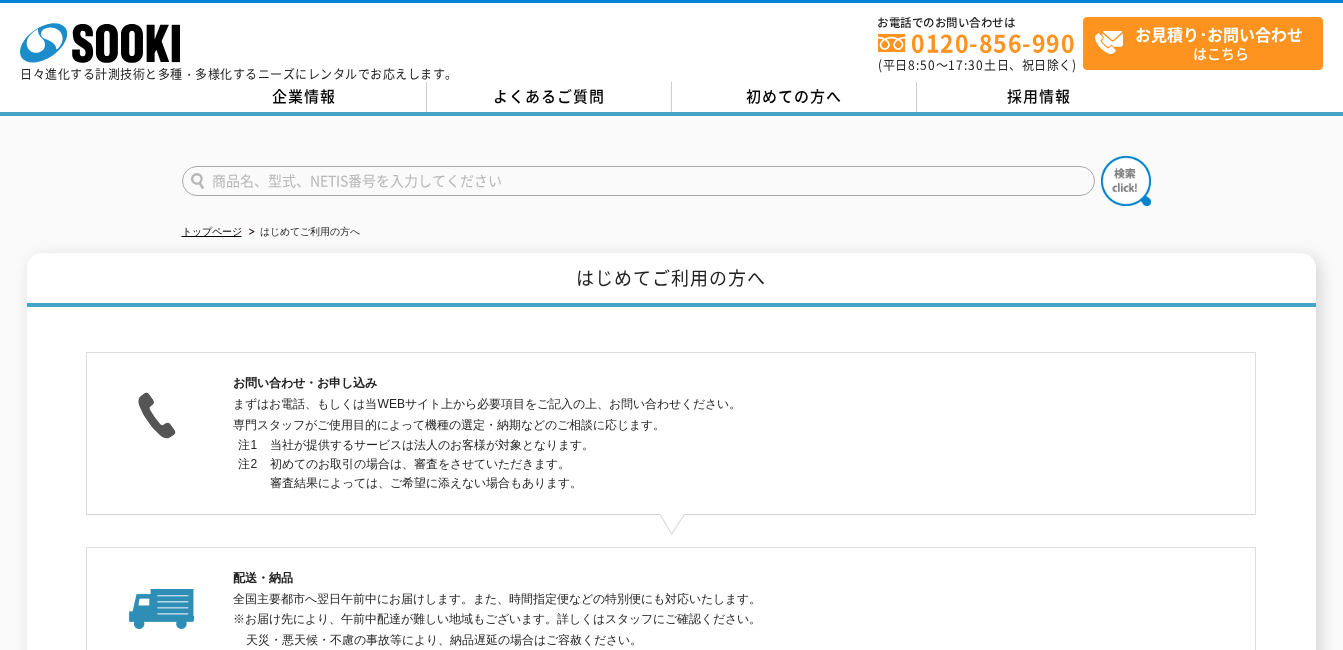scroll, scrollTop: 0, scrollLeft: 0, axis: both 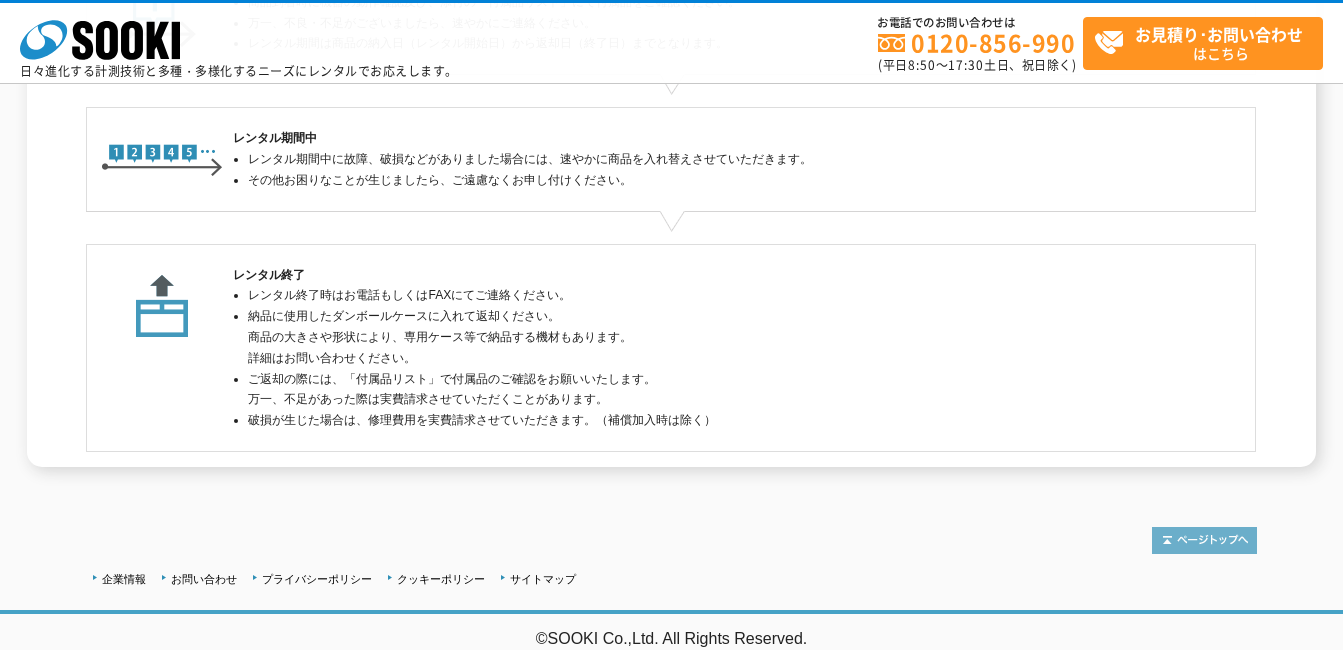 click at bounding box center (1204, 540) 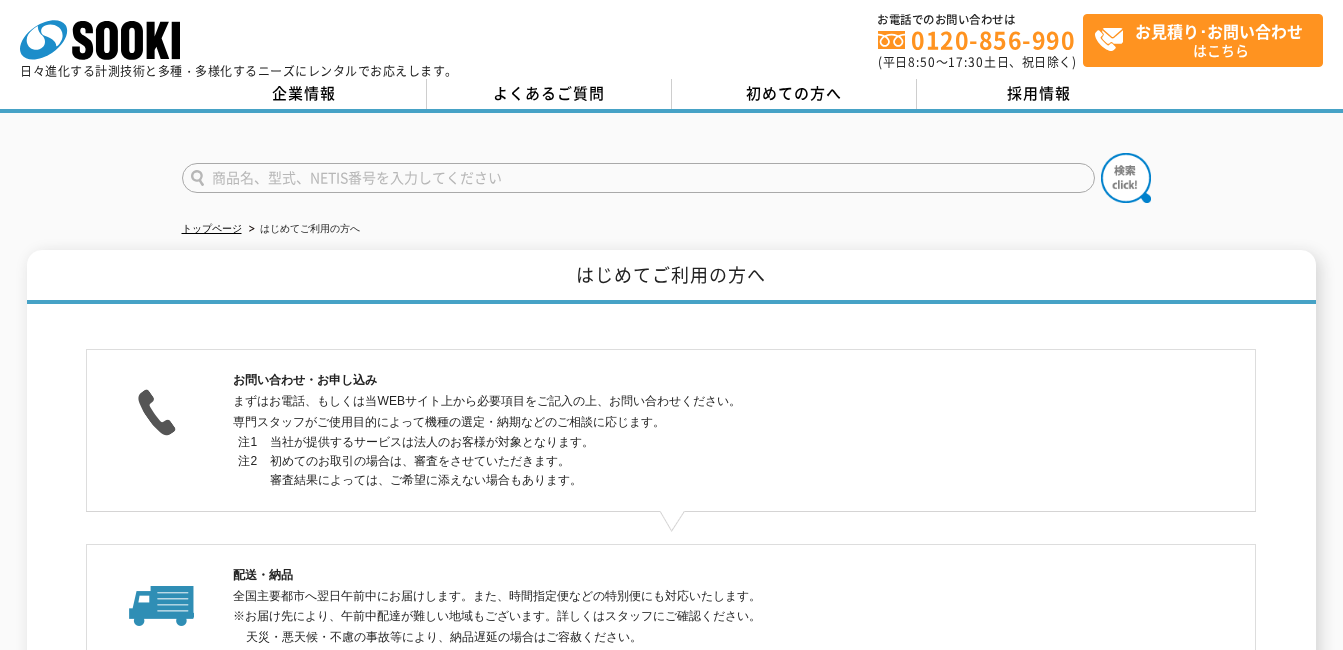 scroll, scrollTop: 2, scrollLeft: 0, axis: vertical 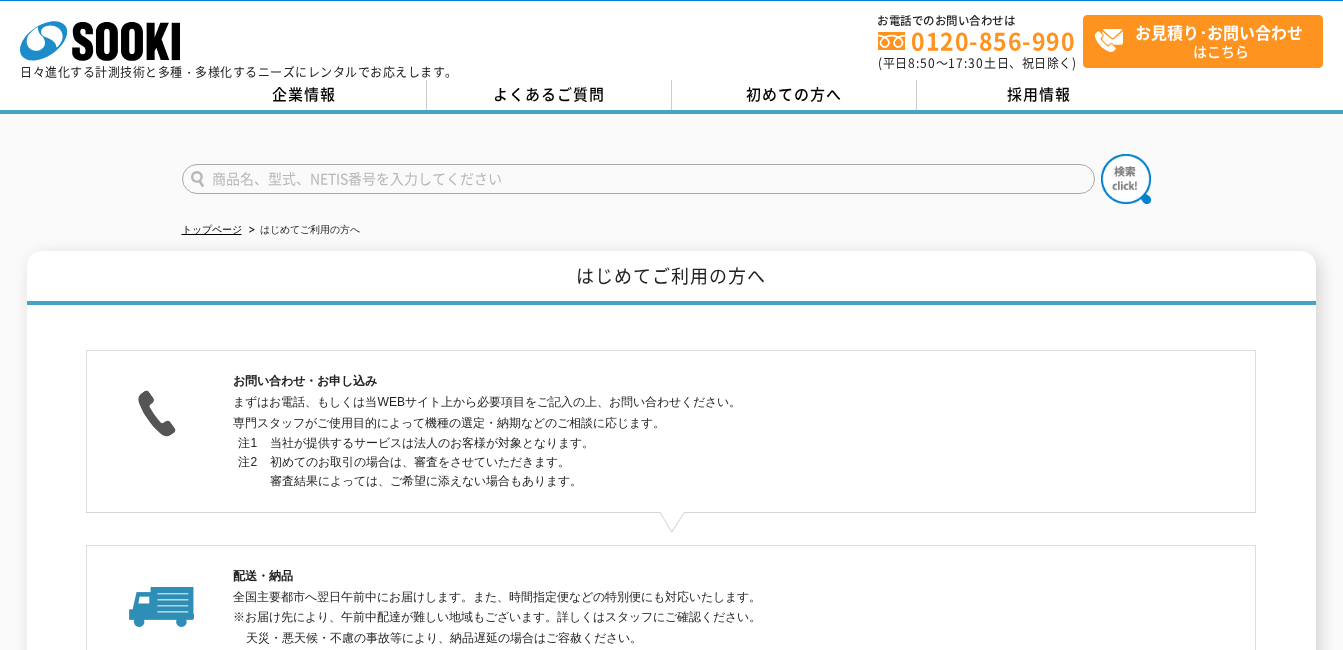 click at bounding box center (638, 179) 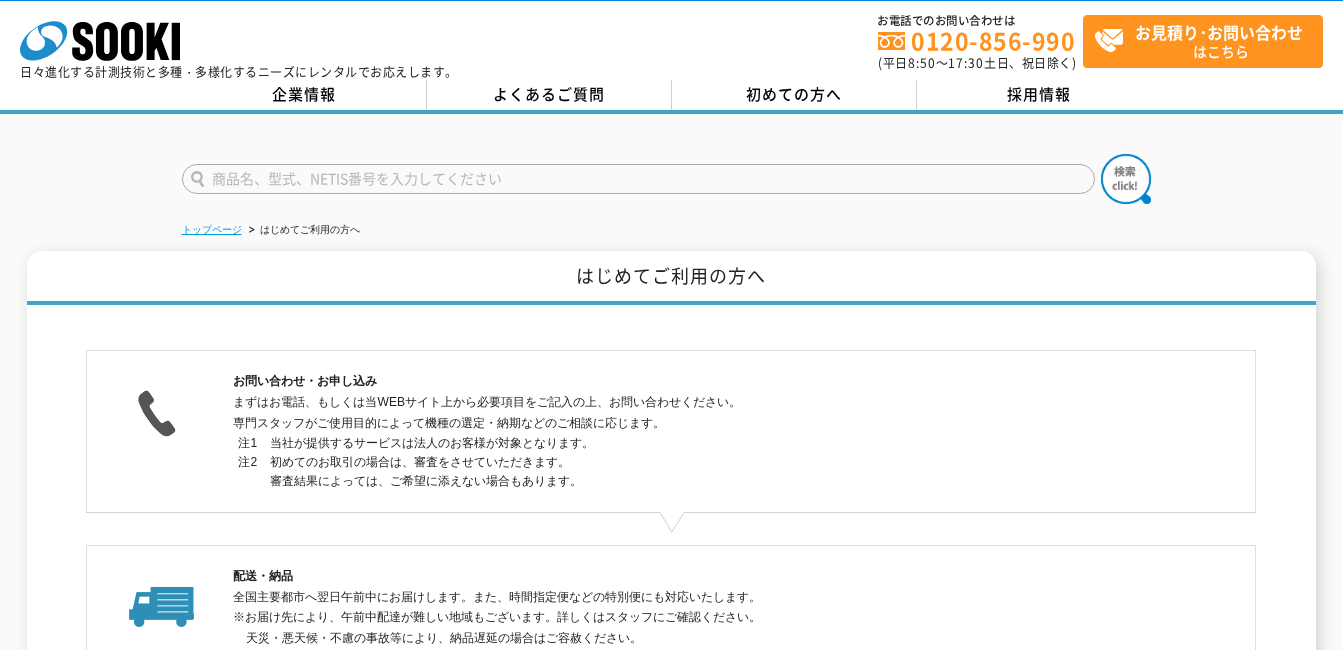 type on "商品名、型式、NETIS番号を入力してください" 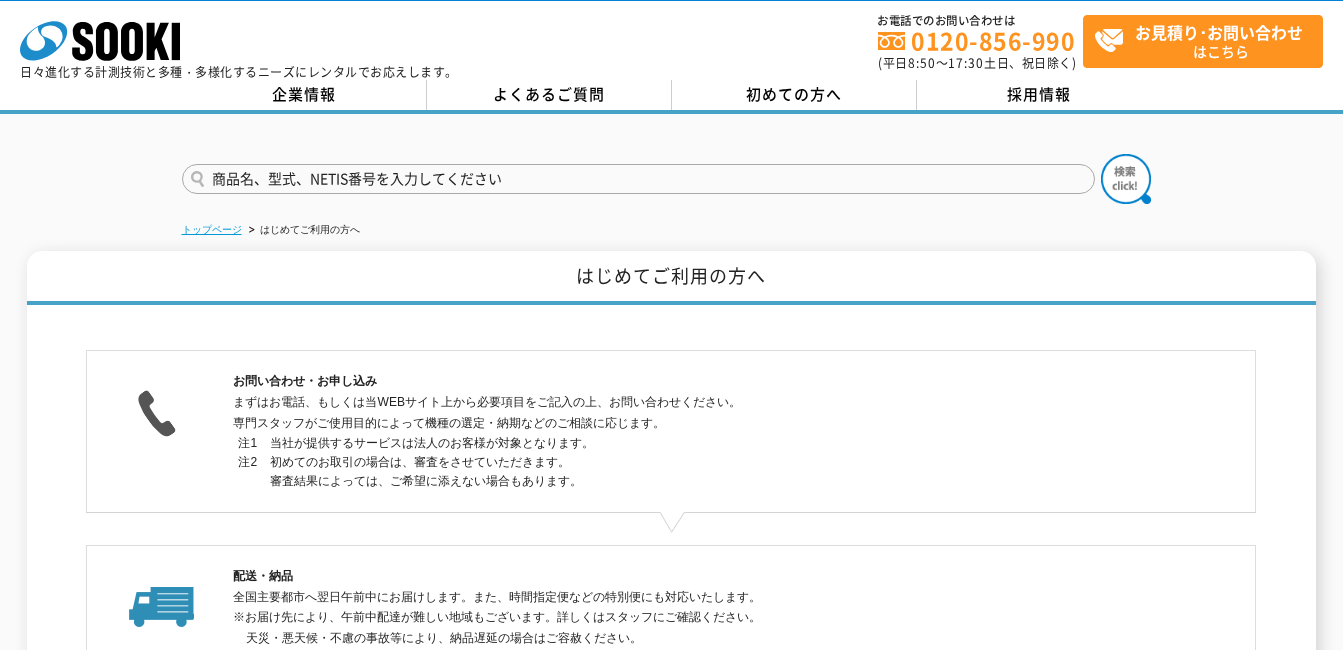 click on "トップページ" at bounding box center [212, 229] 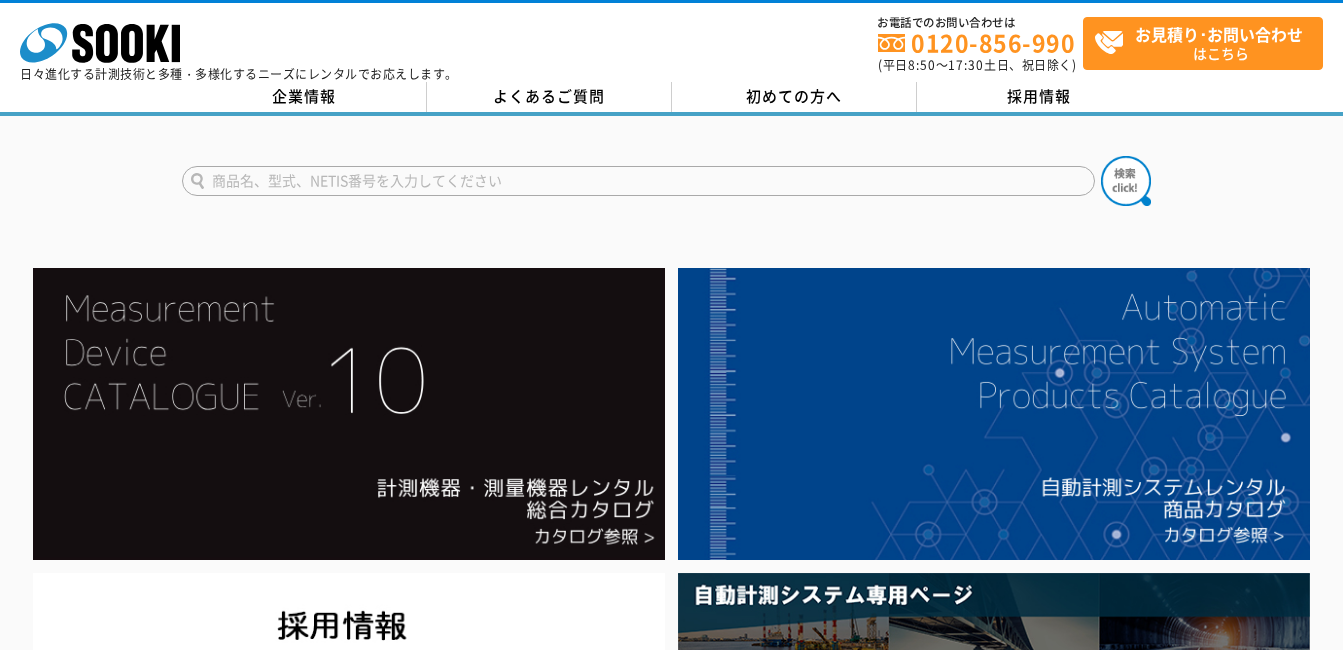 scroll, scrollTop: 0, scrollLeft: 0, axis: both 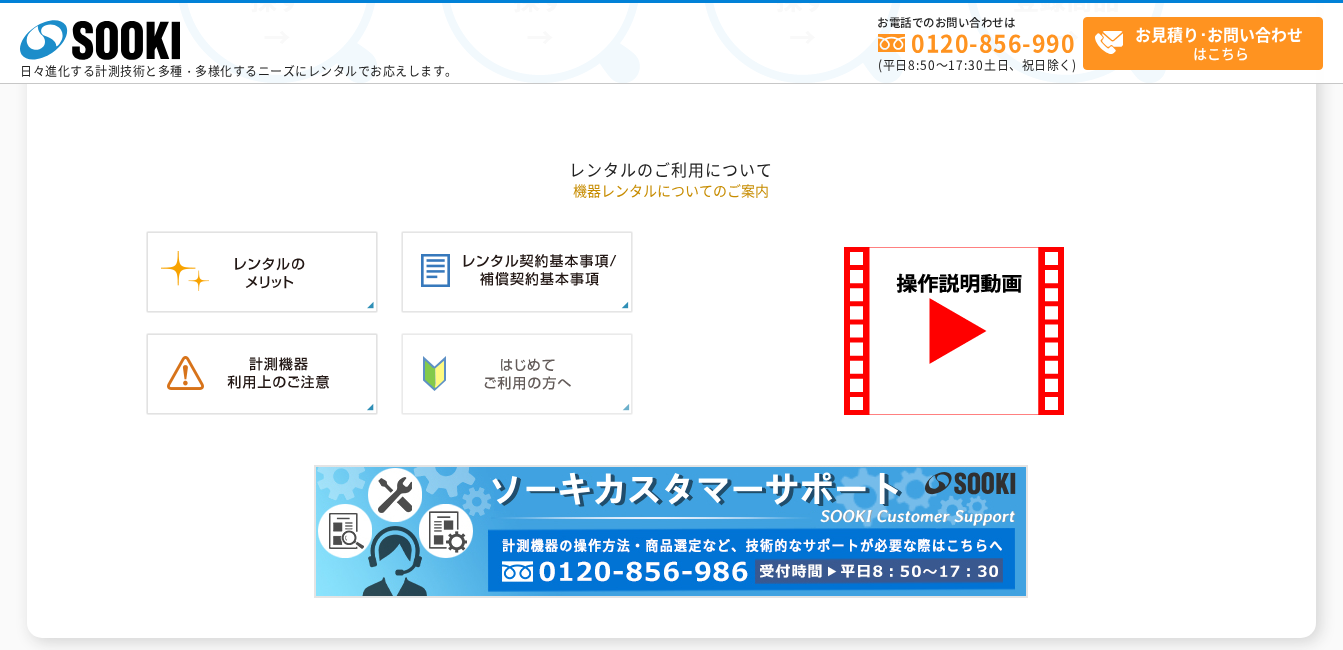 click at bounding box center [517, 374] 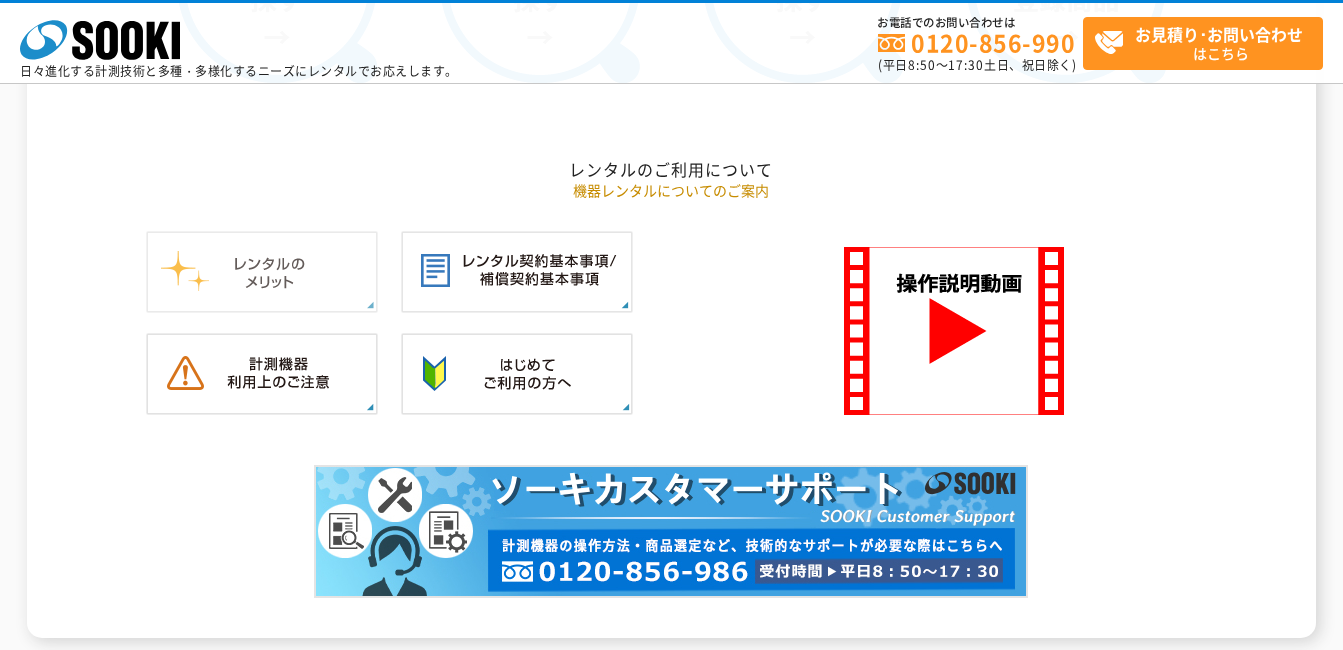 click at bounding box center (262, 272) 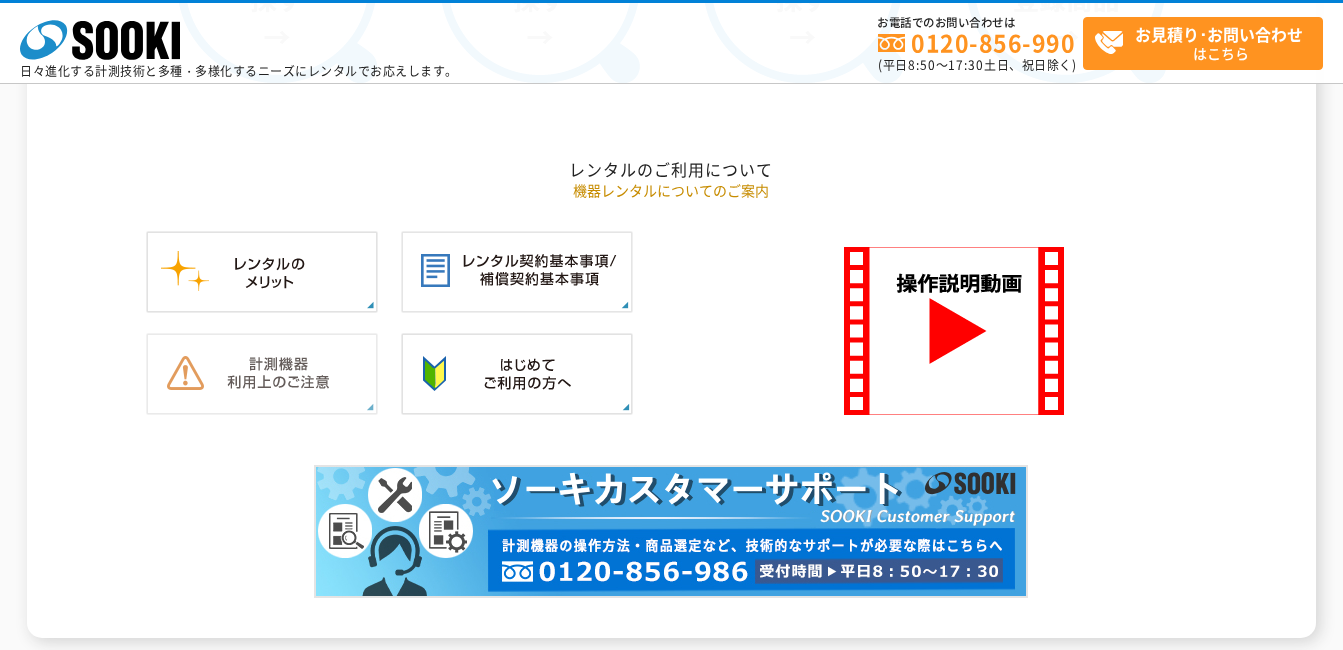 click at bounding box center (262, 374) 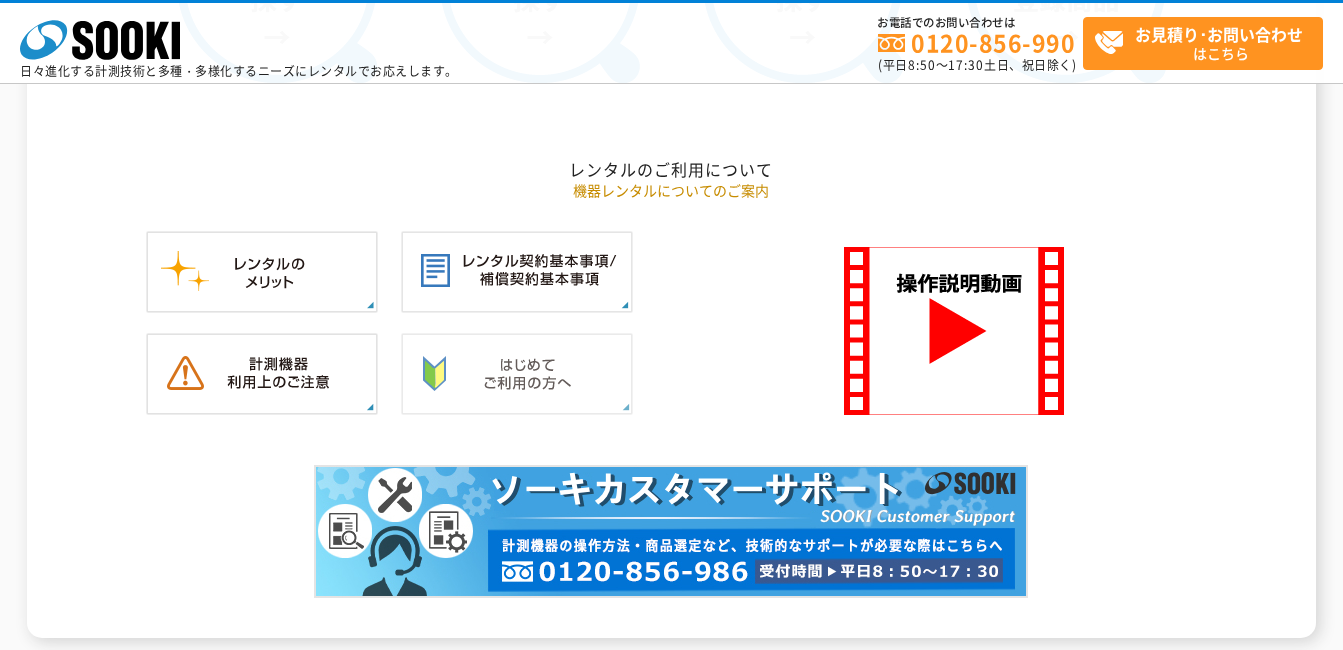 click at bounding box center [517, 374] 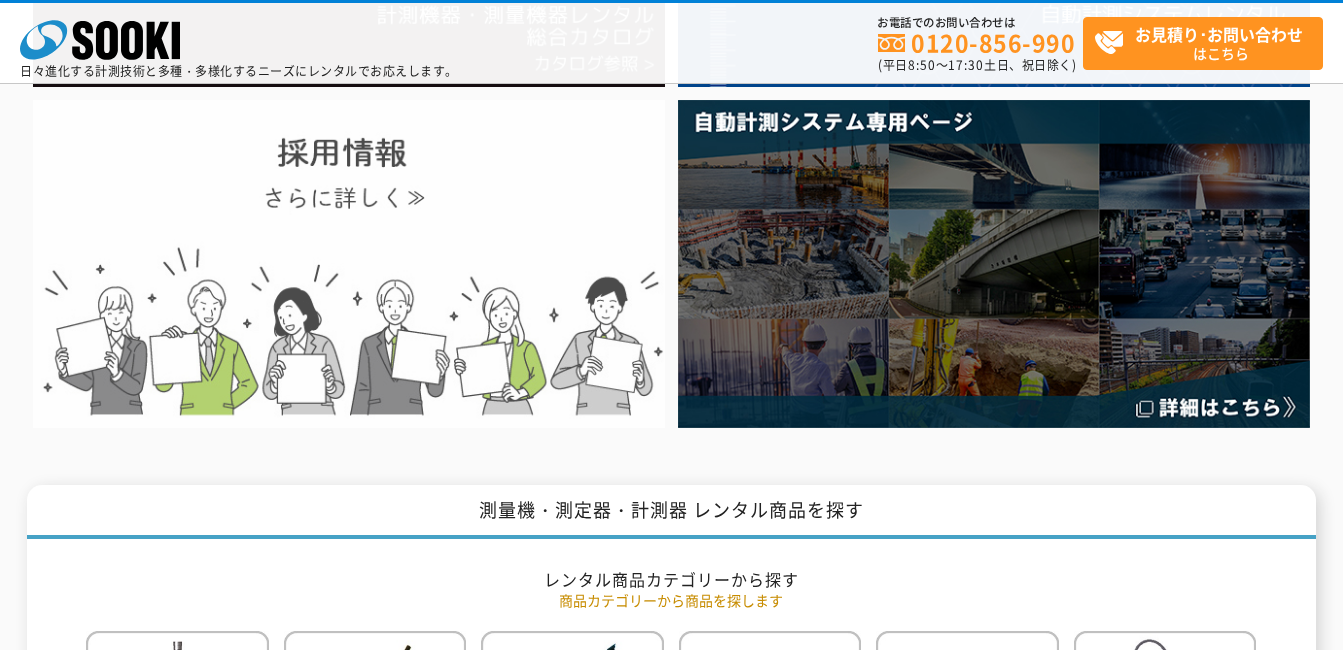 scroll, scrollTop: 239, scrollLeft: 0, axis: vertical 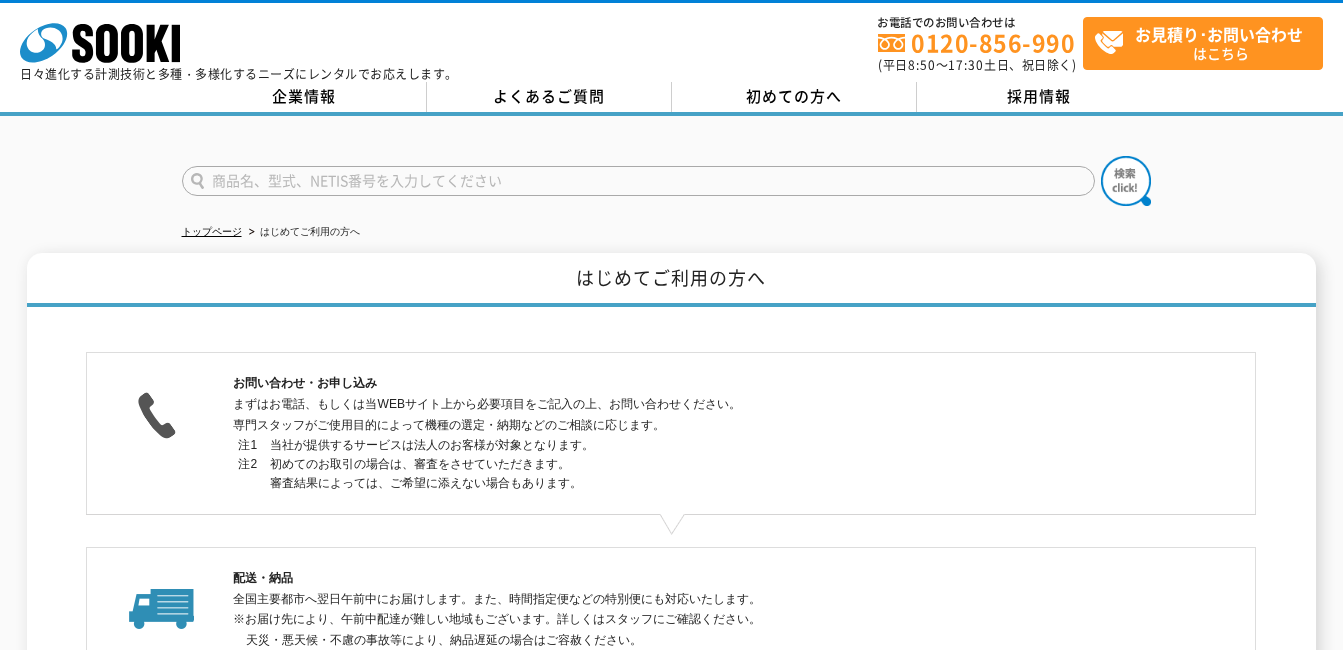 click at bounding box center [638, 181] 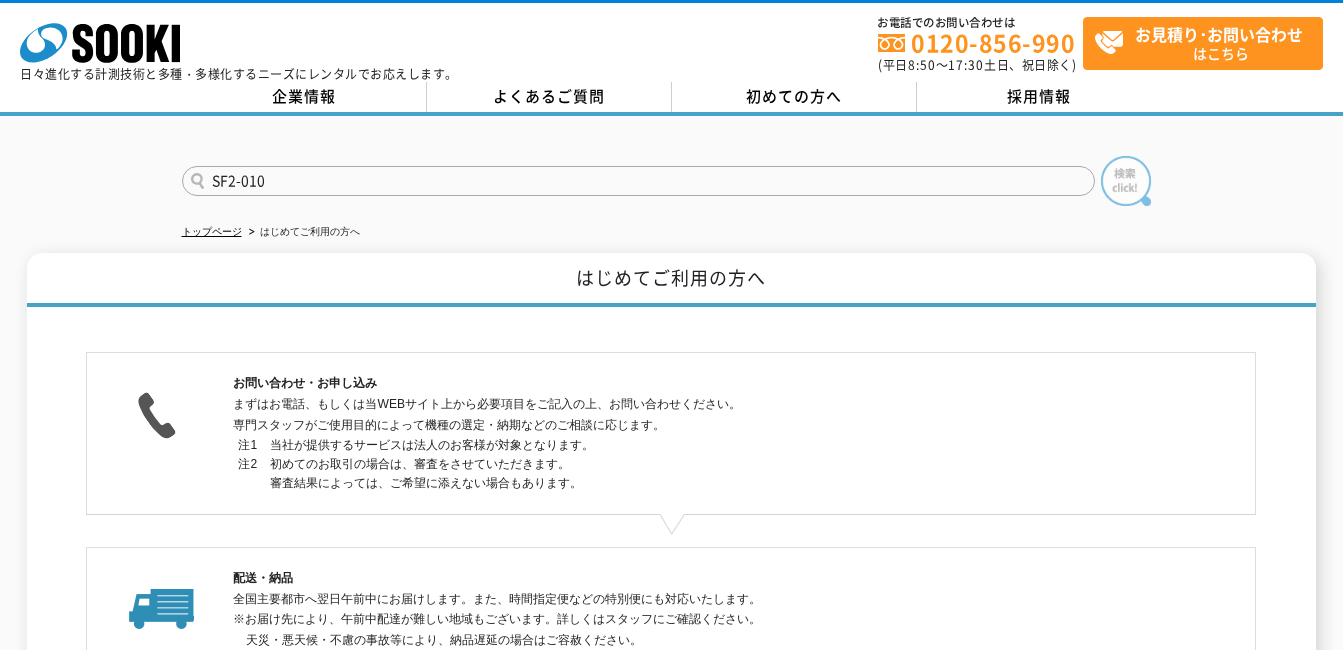 type on "SF2-010" 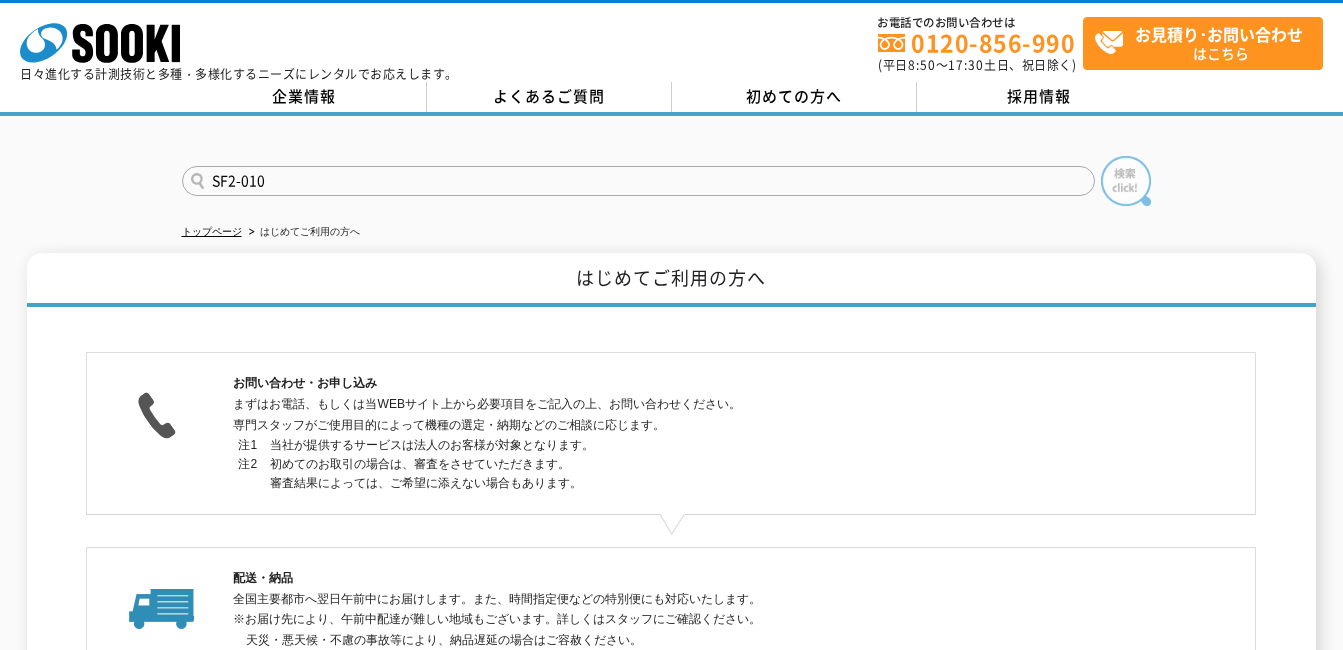 click at bounding box center [1126, 181] 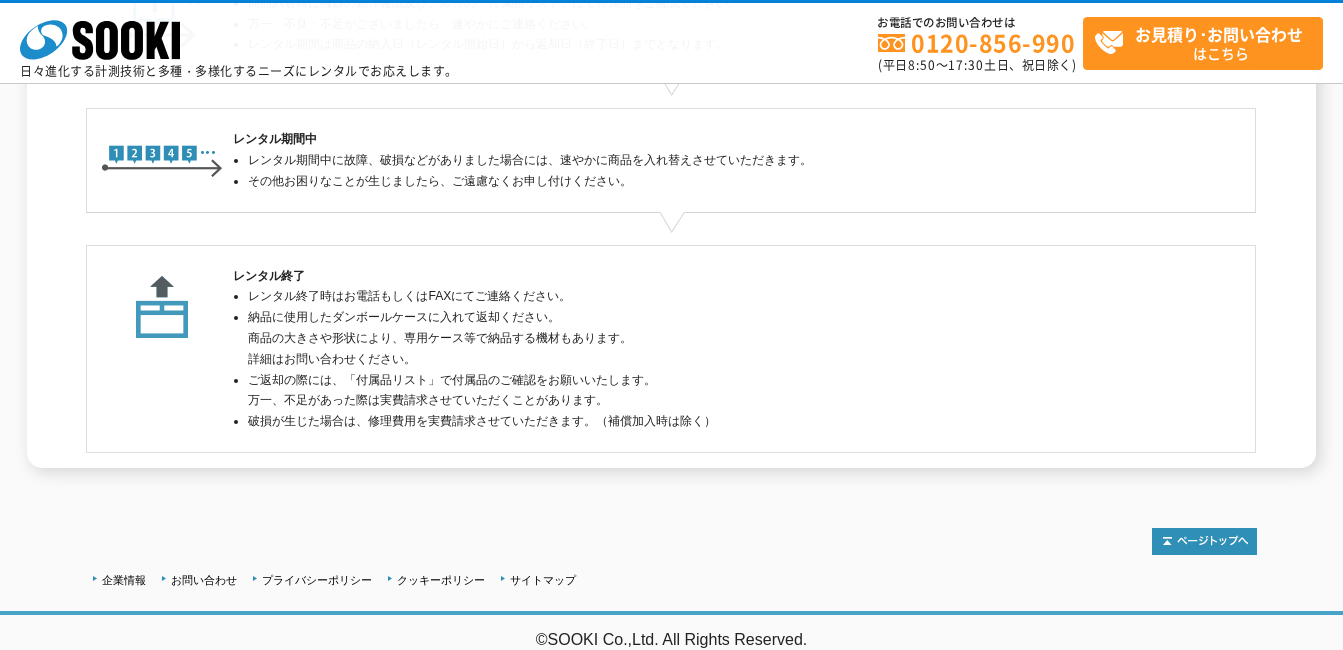 scroll, scrollTop: 675, scrollLeft: 0, axis: vertical 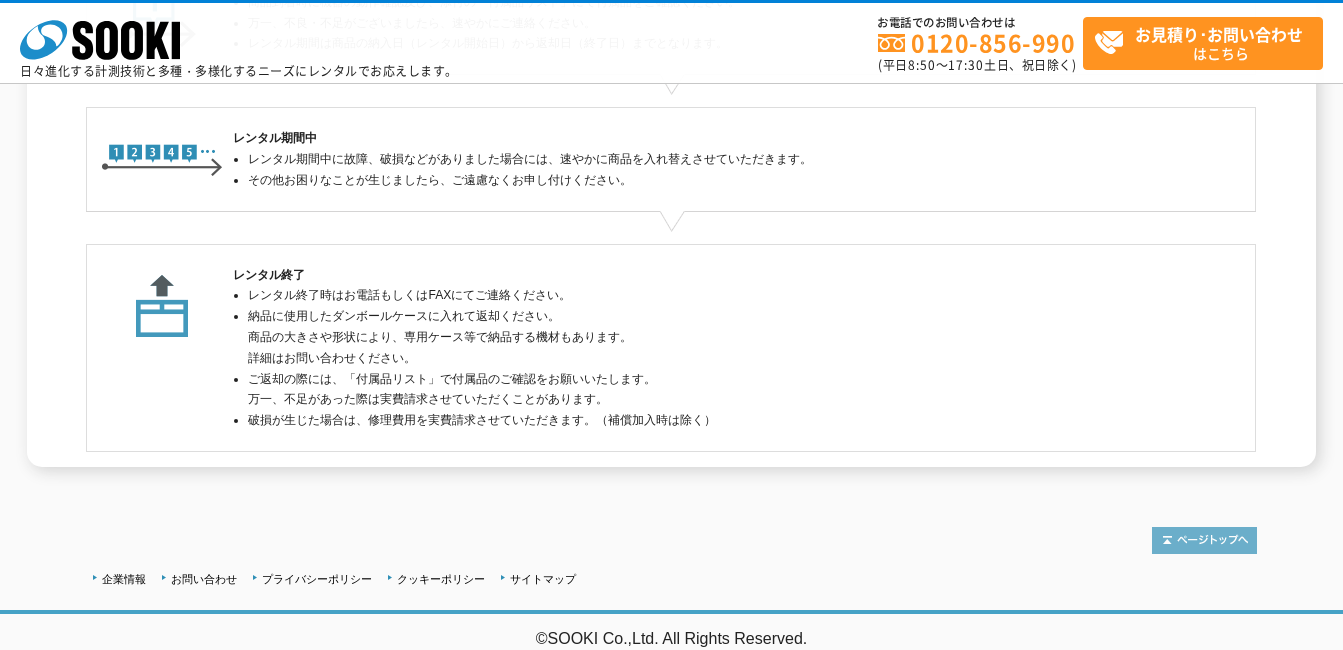 click at bounding box center (1204, 540) 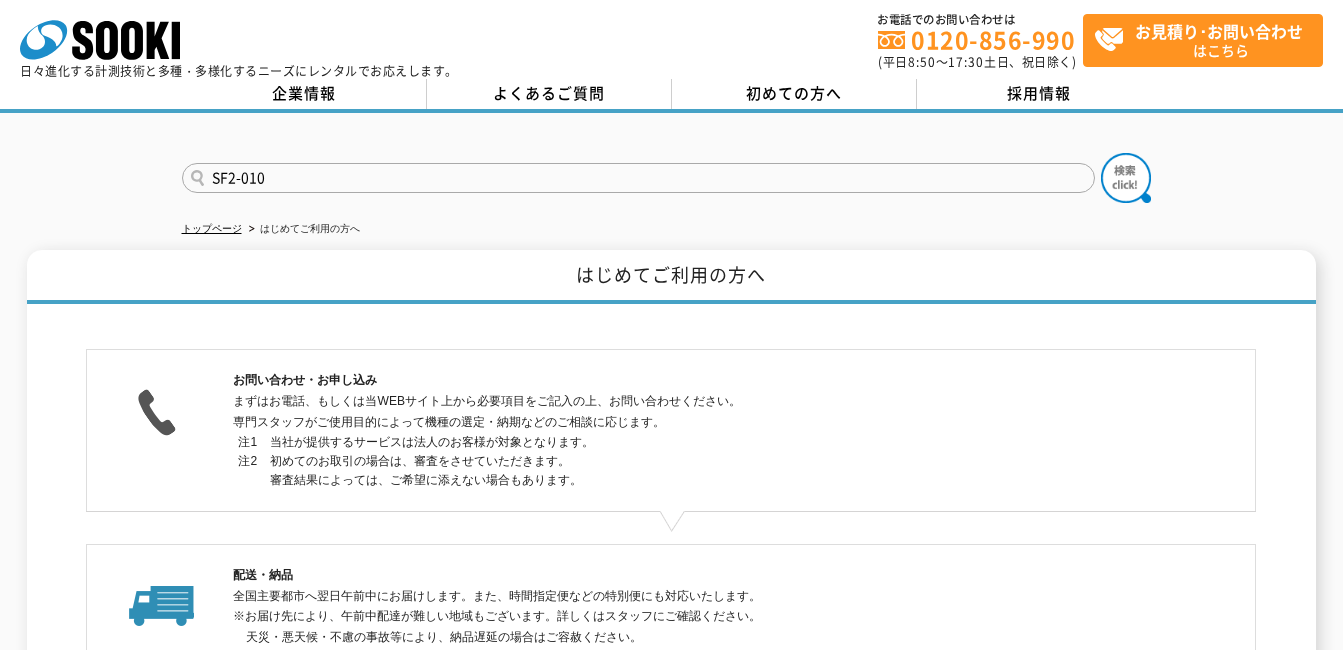 scroll, scrollTop: 2, scrollLeft: 0, axis: vertical 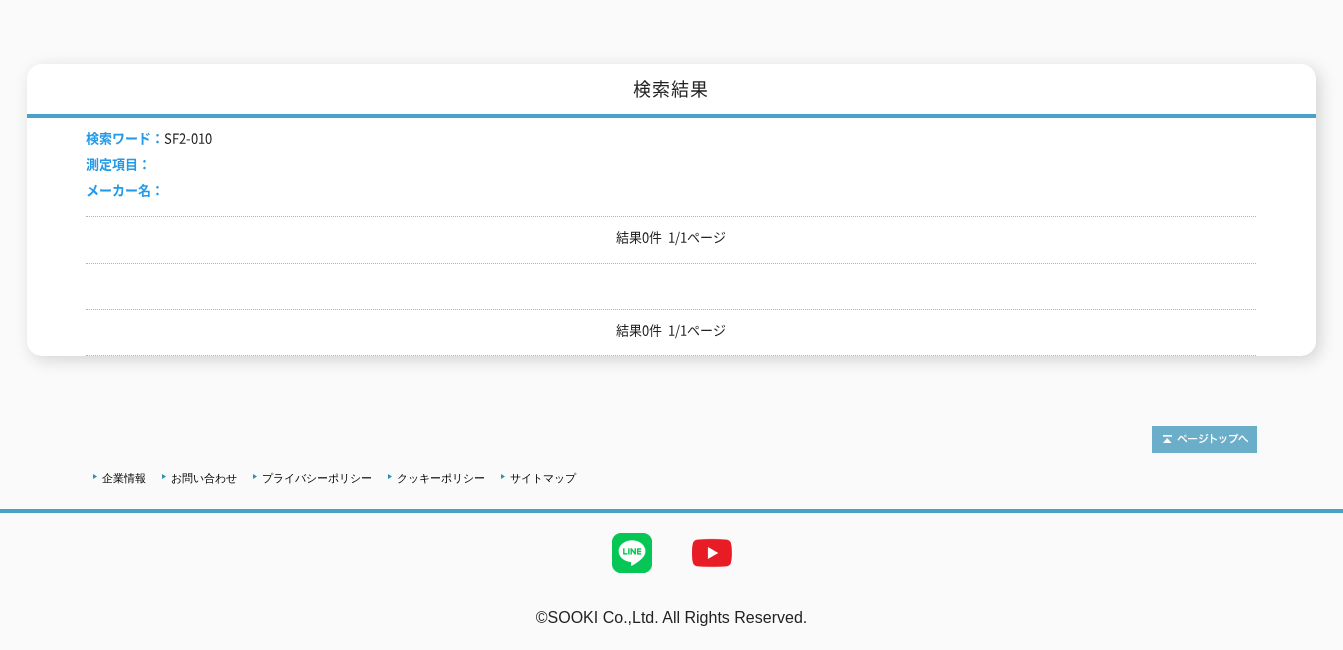 click at bounding box center (1204, 439) 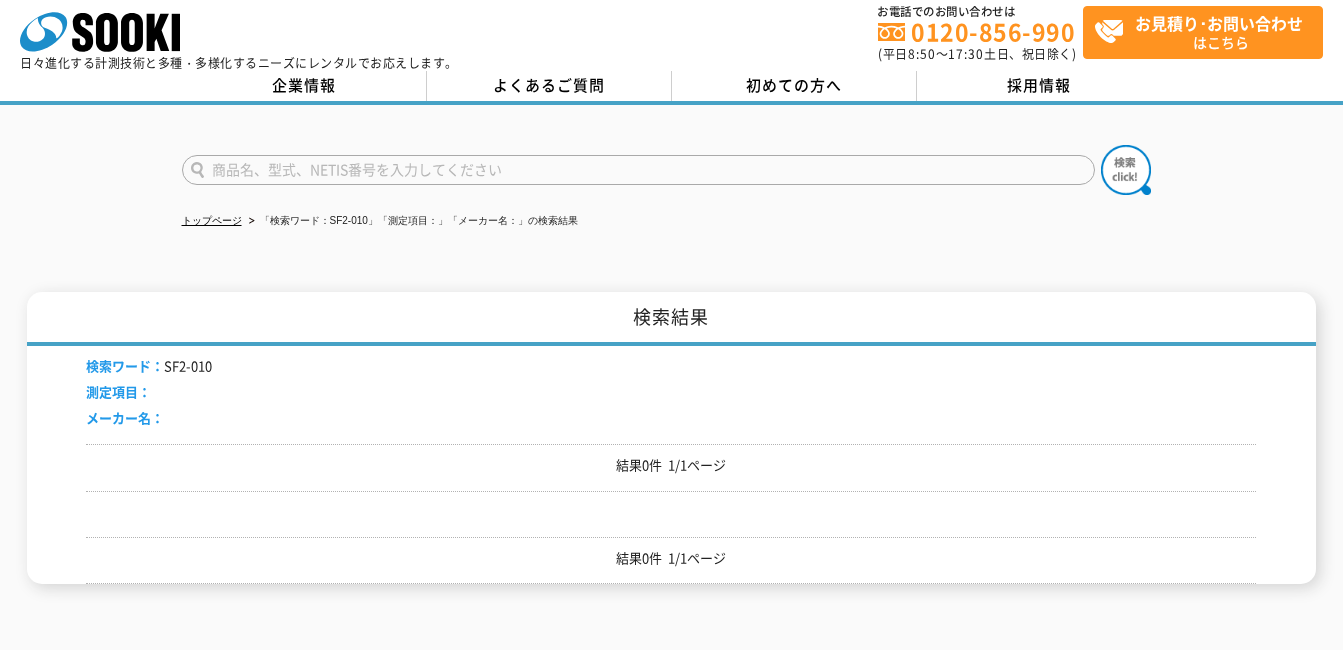 scroll, scrollTop: 0, scrollLeft: 0, axis: both 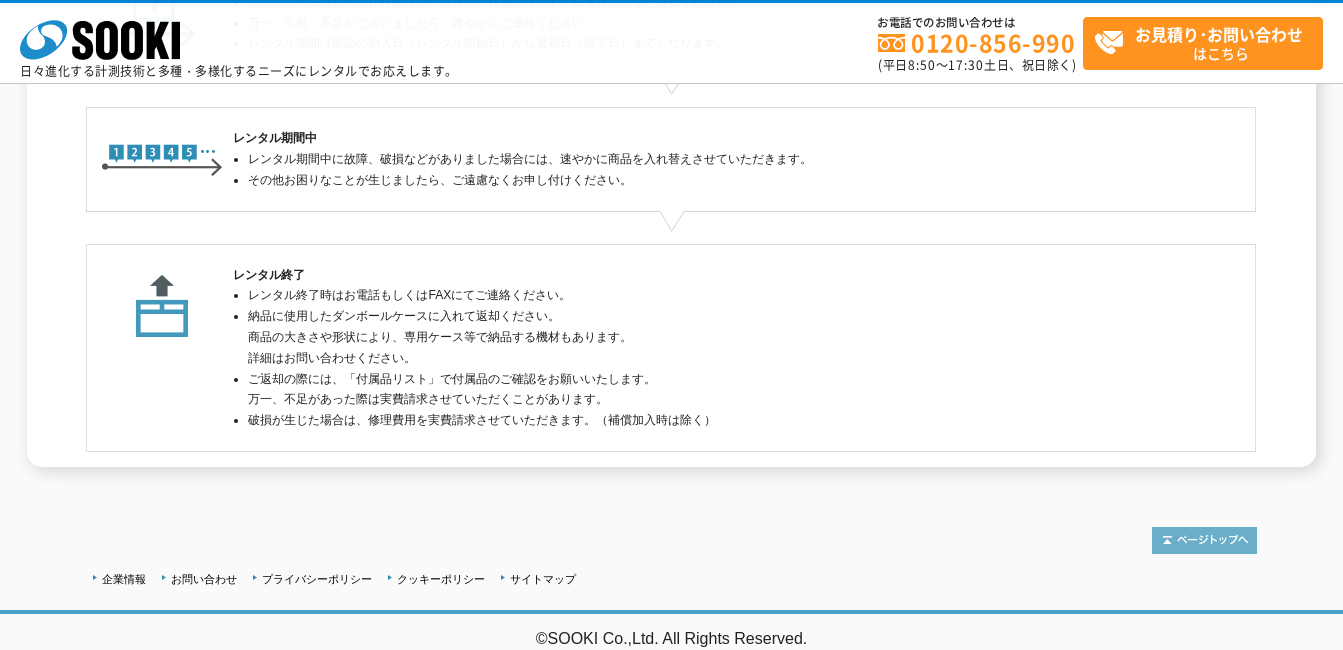 click at bounding box center (1204, 540) 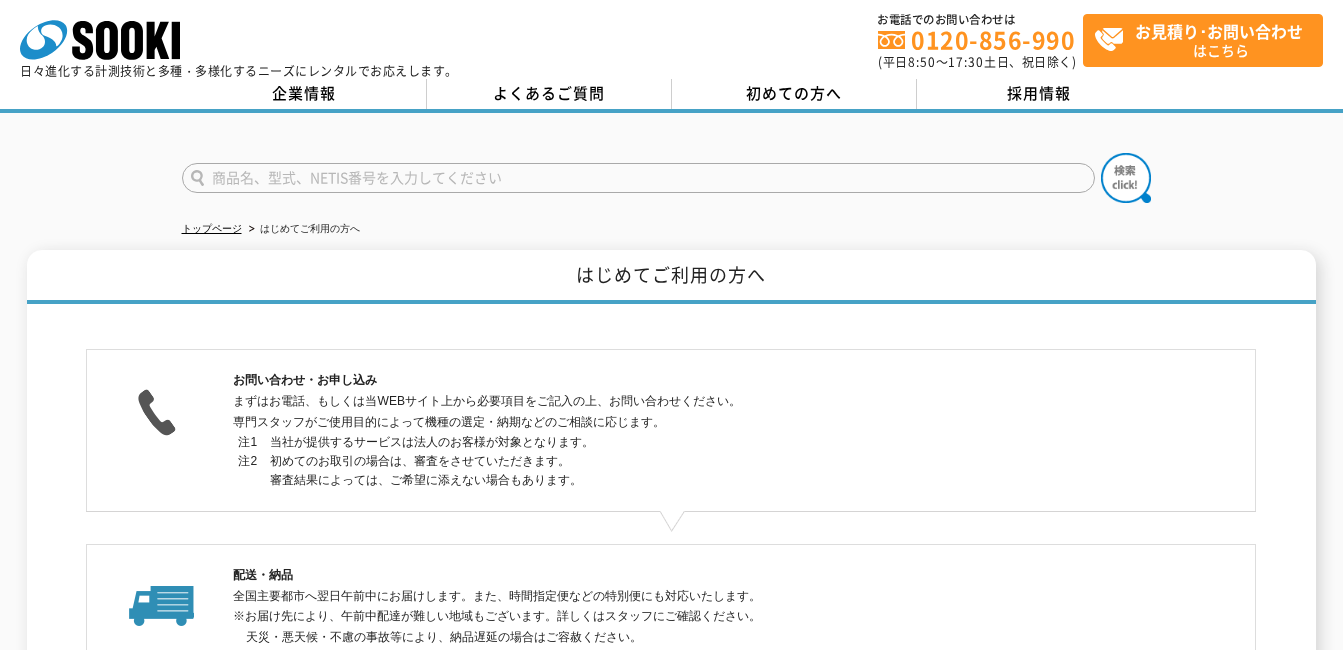 scroll, scrollTop: 2, scrollLeft: 0, axis: vertical 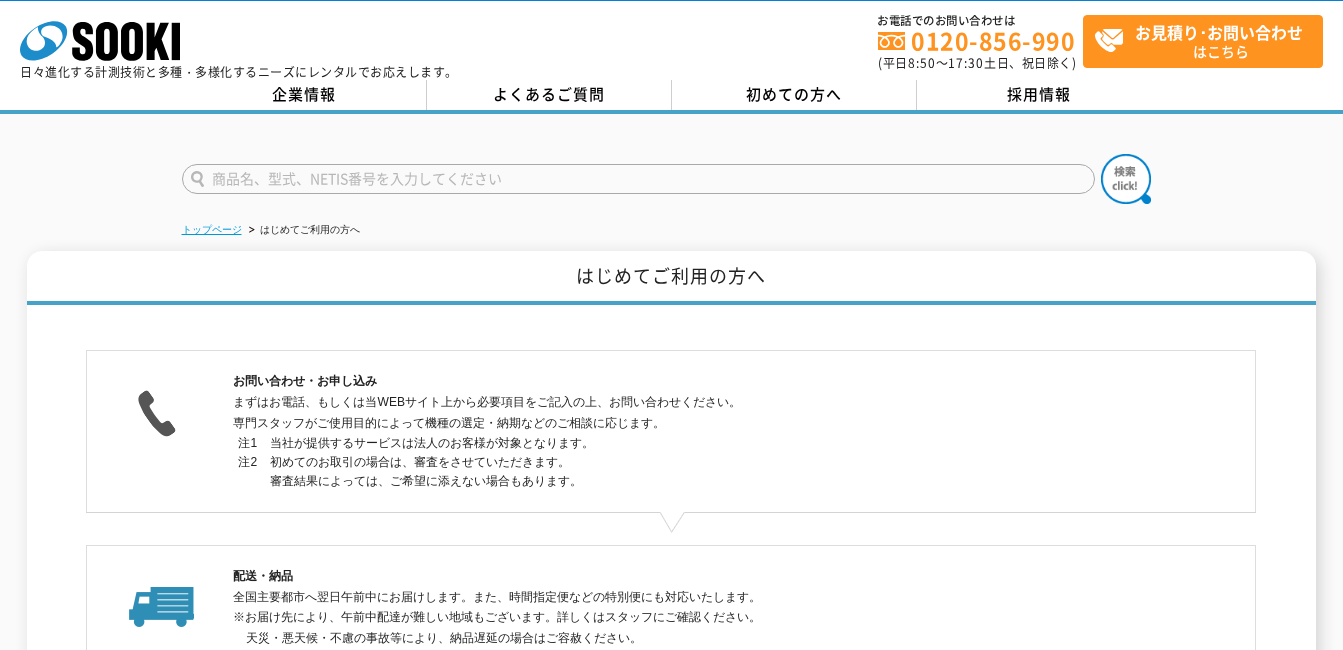 click on "トップページ" at bounding box center (212, 229) 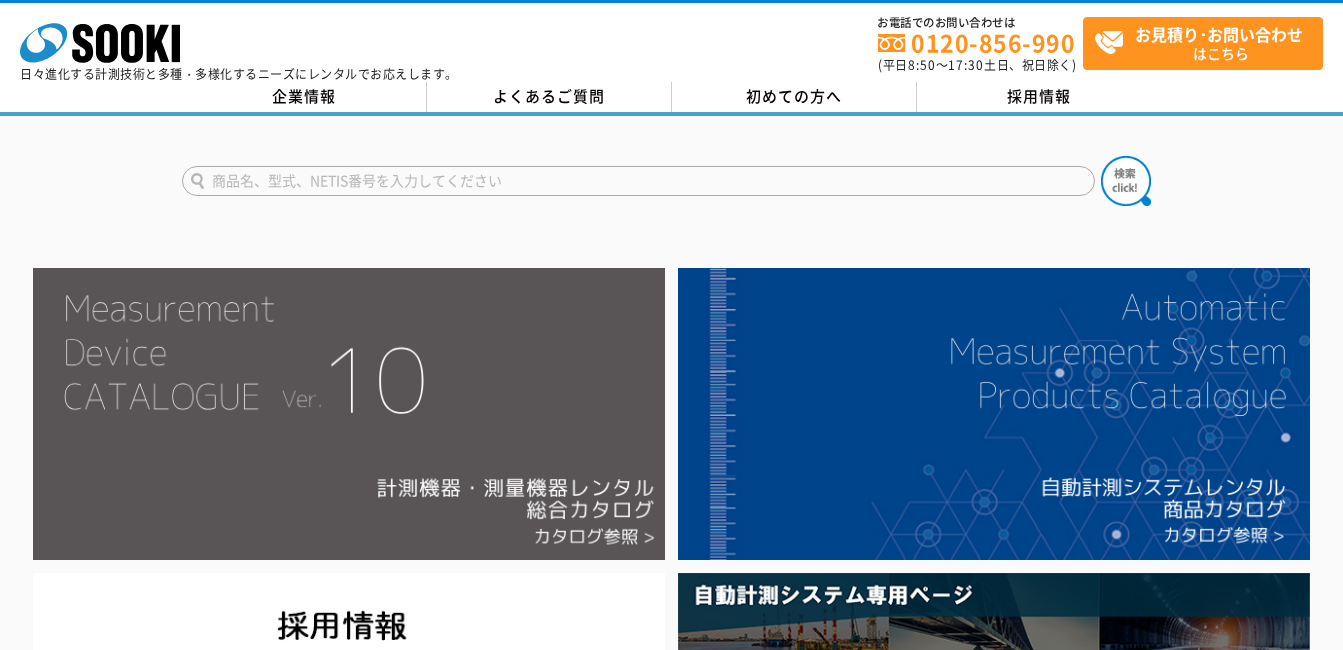 scroll, scrollTop: 0, scrollLeft: 0, axis: both 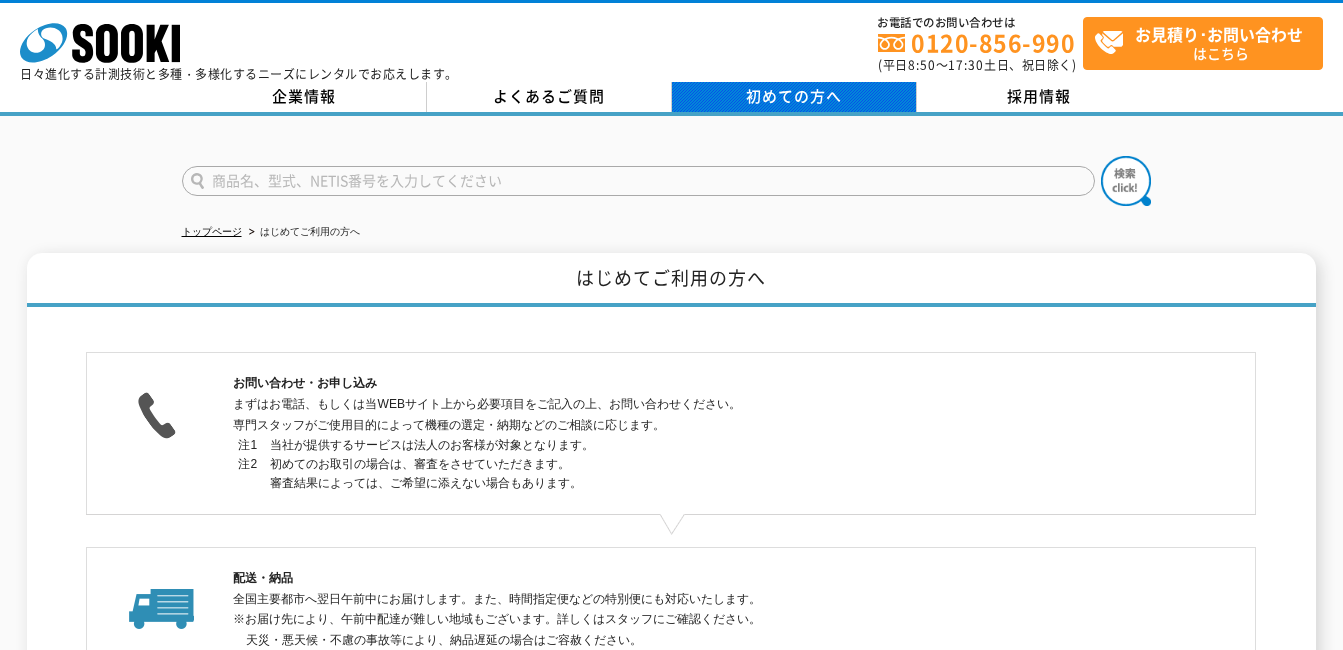 click on "初めての方へ" at bounding box center [794, 97] 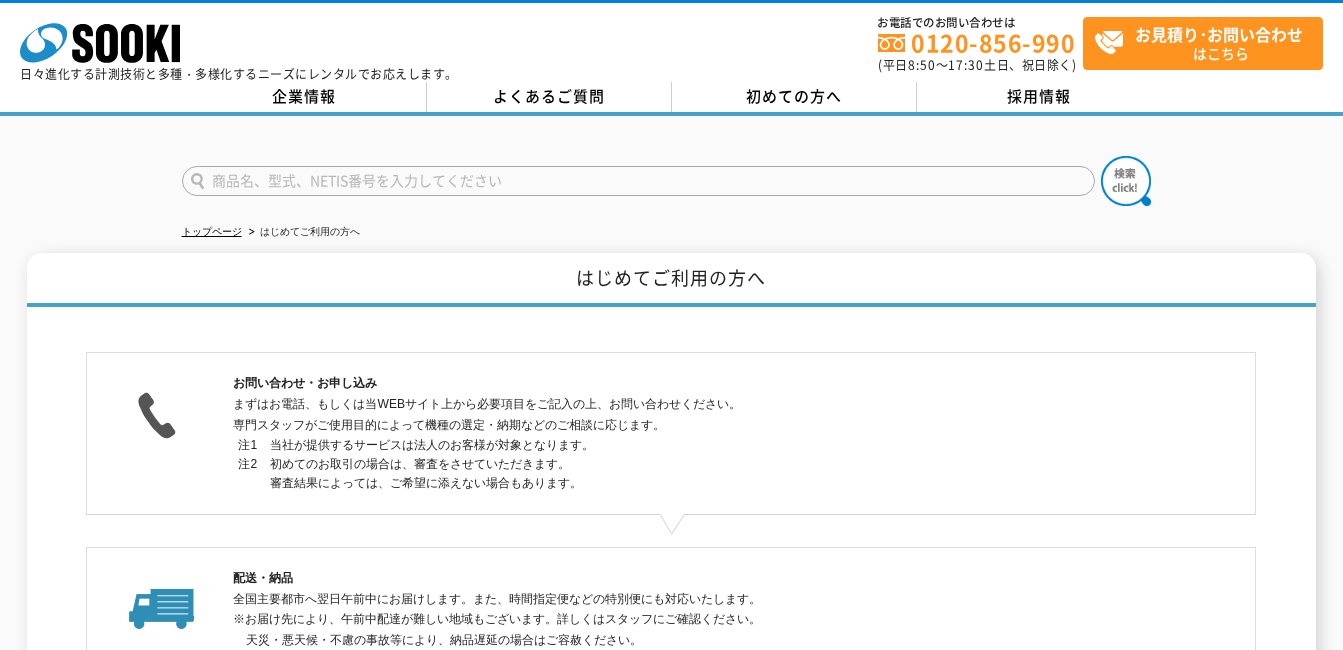 scroll, scrollTop: 0, scrollLeft: 0, axis: both 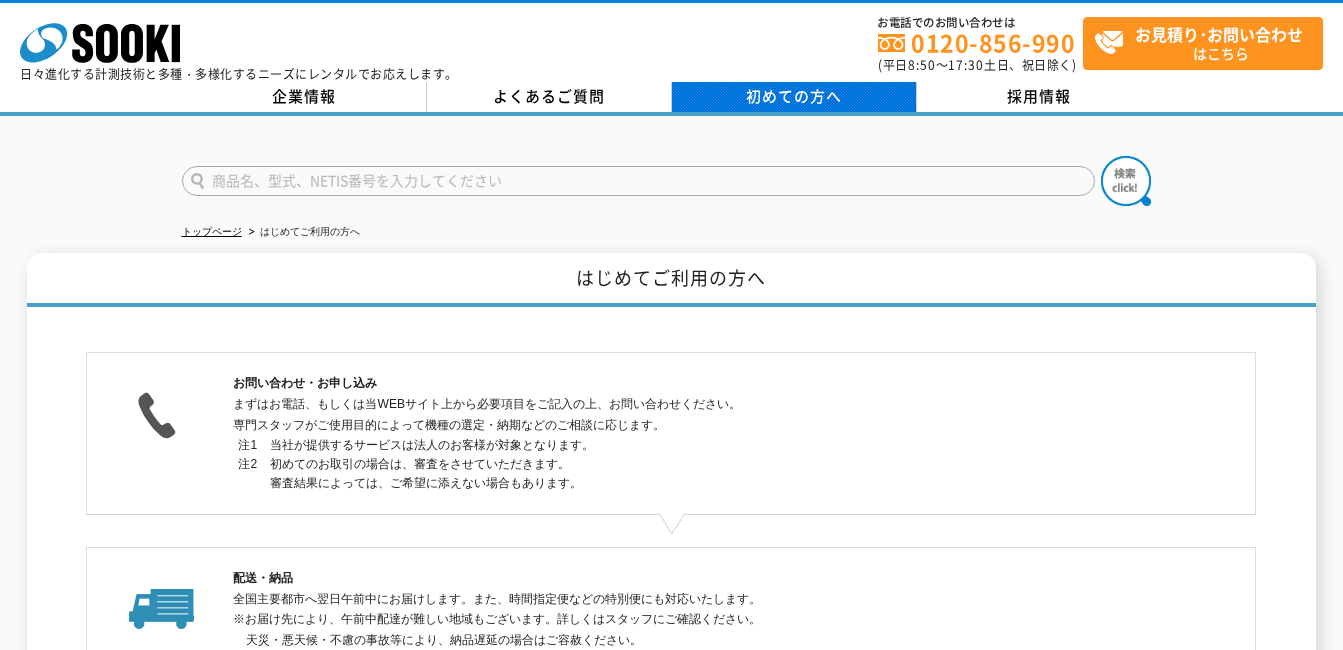 click on "初めての方へ" at bounding box center [794, 96] 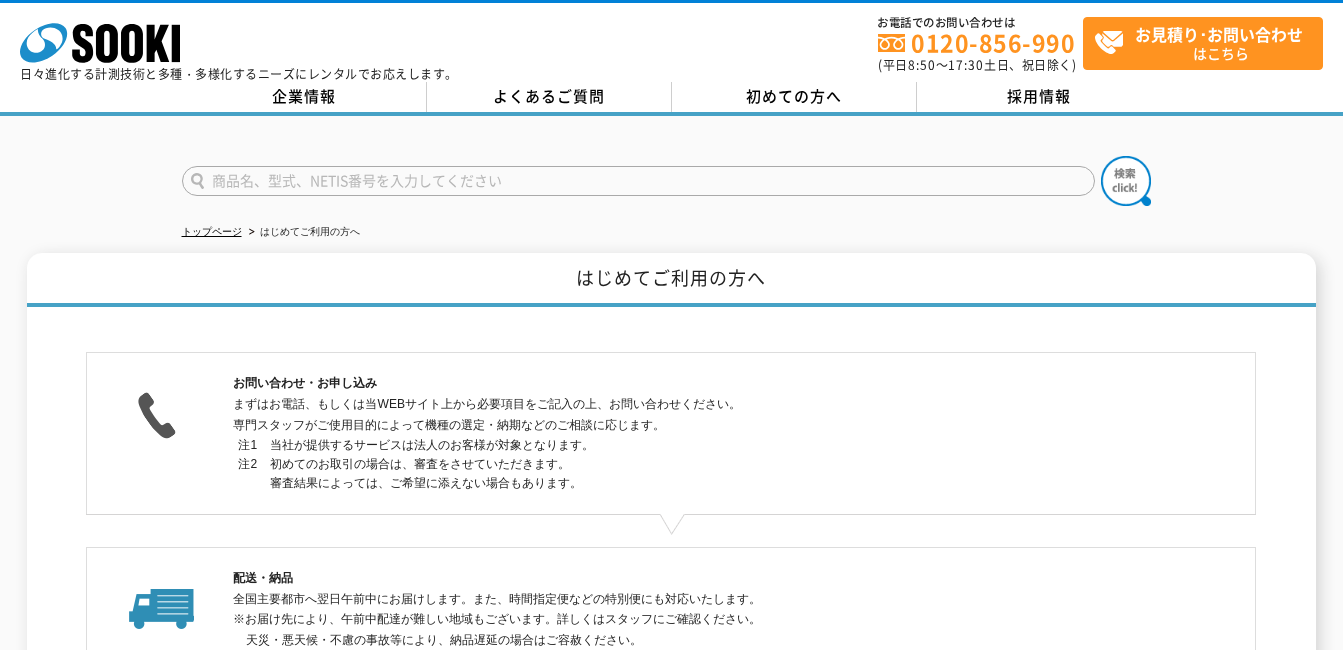 scroll, scrollTop: 0, scrollLeft: 0, axis: both 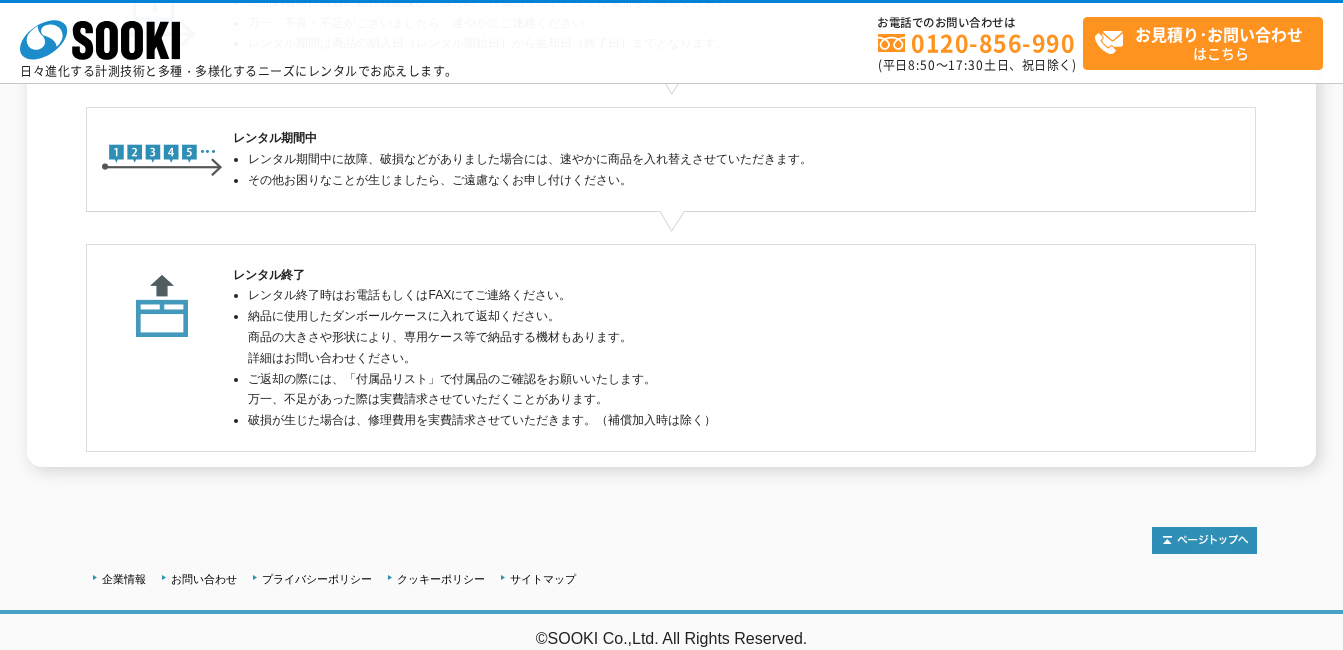 click on "納品に使用したダンボールケースに入れて返却ください。
商品の大きさや形状により、専用ケース等で納品する機材もあります。
詳細はお問い合わせください。" at bounding box center [678, 337] 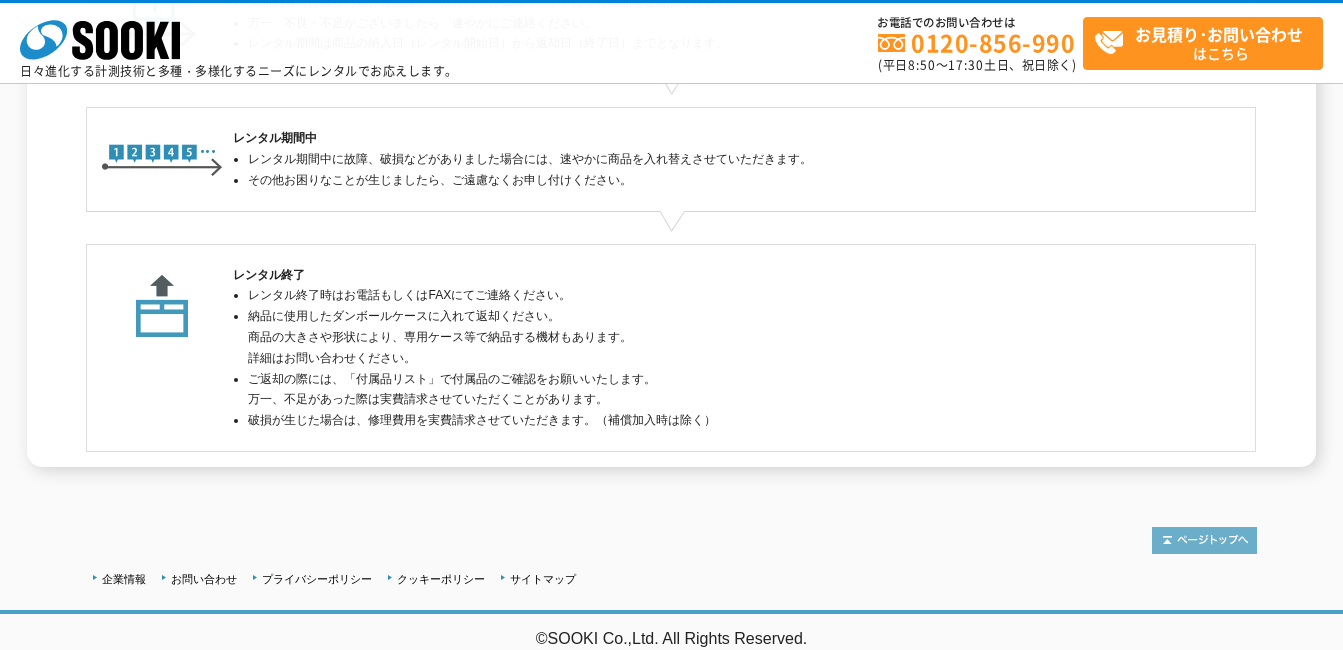 click at bounding box center [1204, 540] 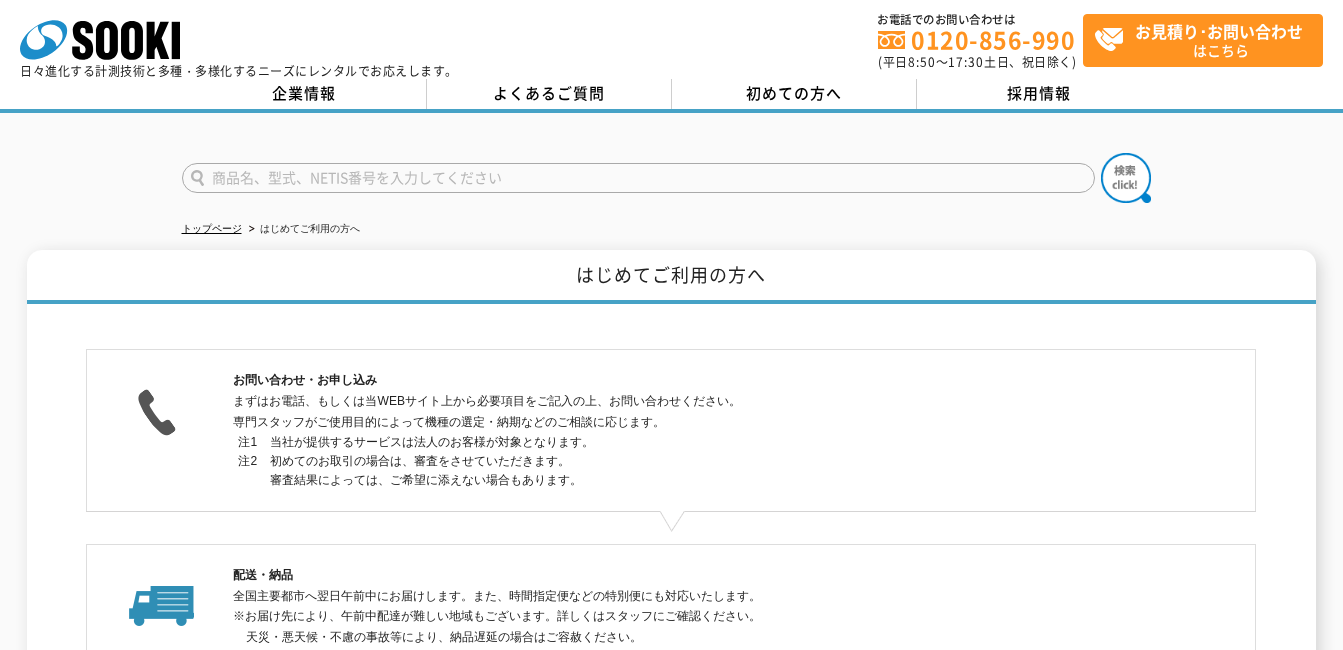 scroll, scrollTop: 2, scrollLeft: 0, axis: vertical 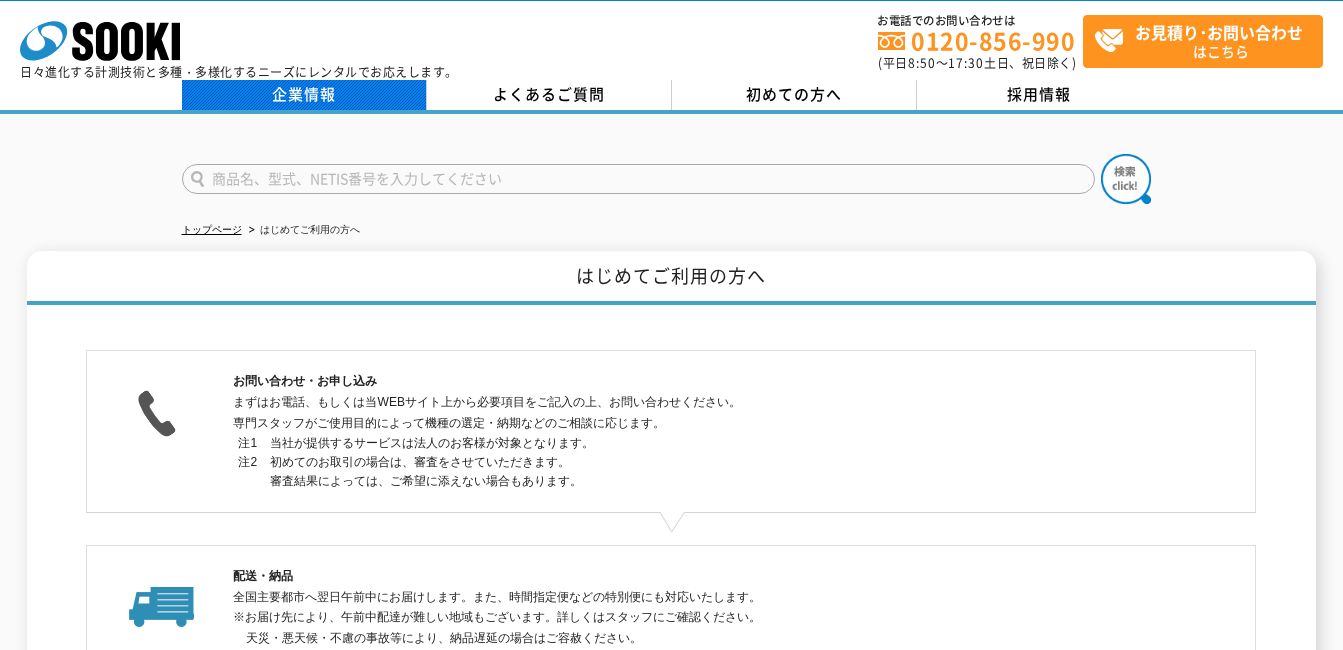 click on "企業情報" at bounding box center [304, 95] 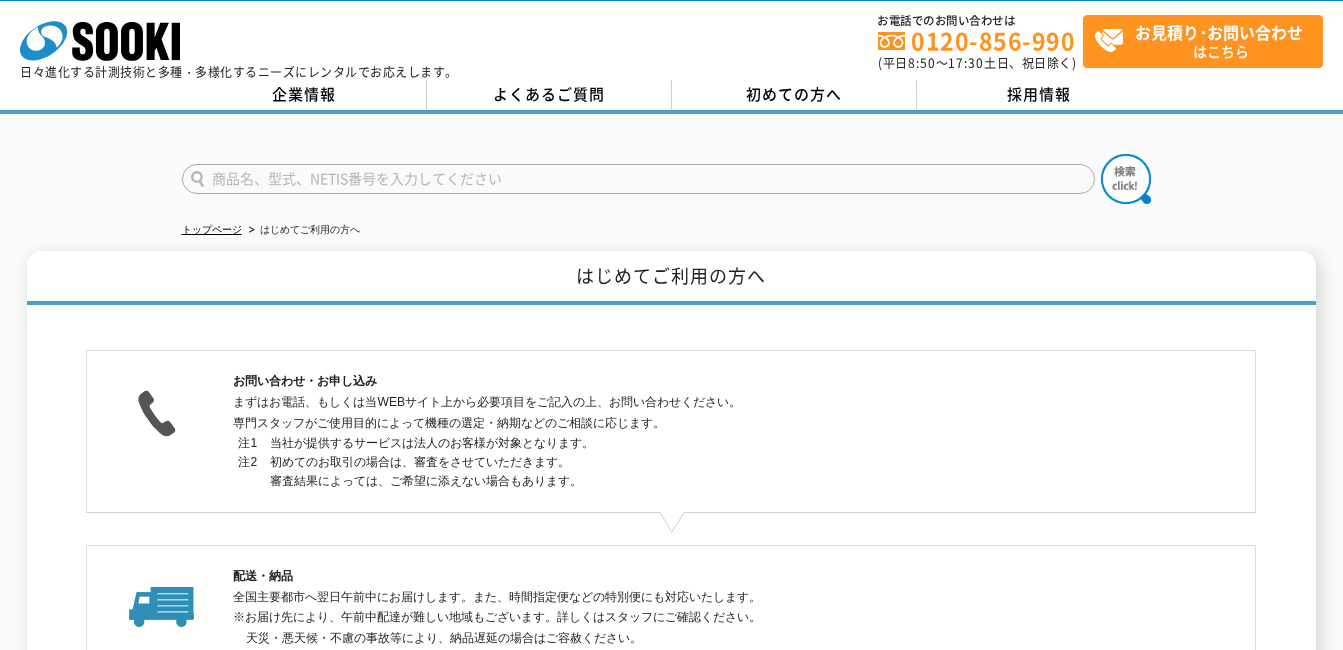 scroll, scrollTop: 0, scrollLeft: 0, axis: both 